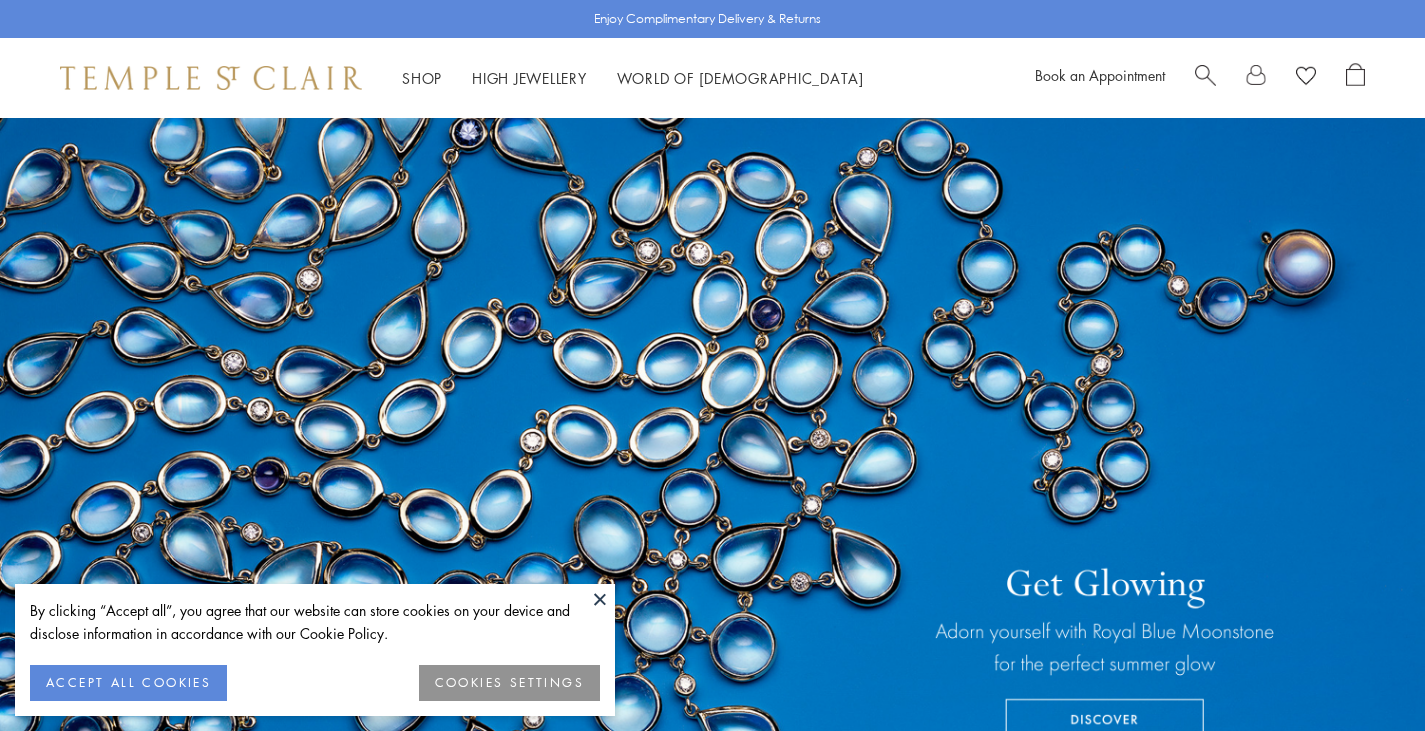 scroll, scrollTop: 0, scrollLeft: 0, axis: both 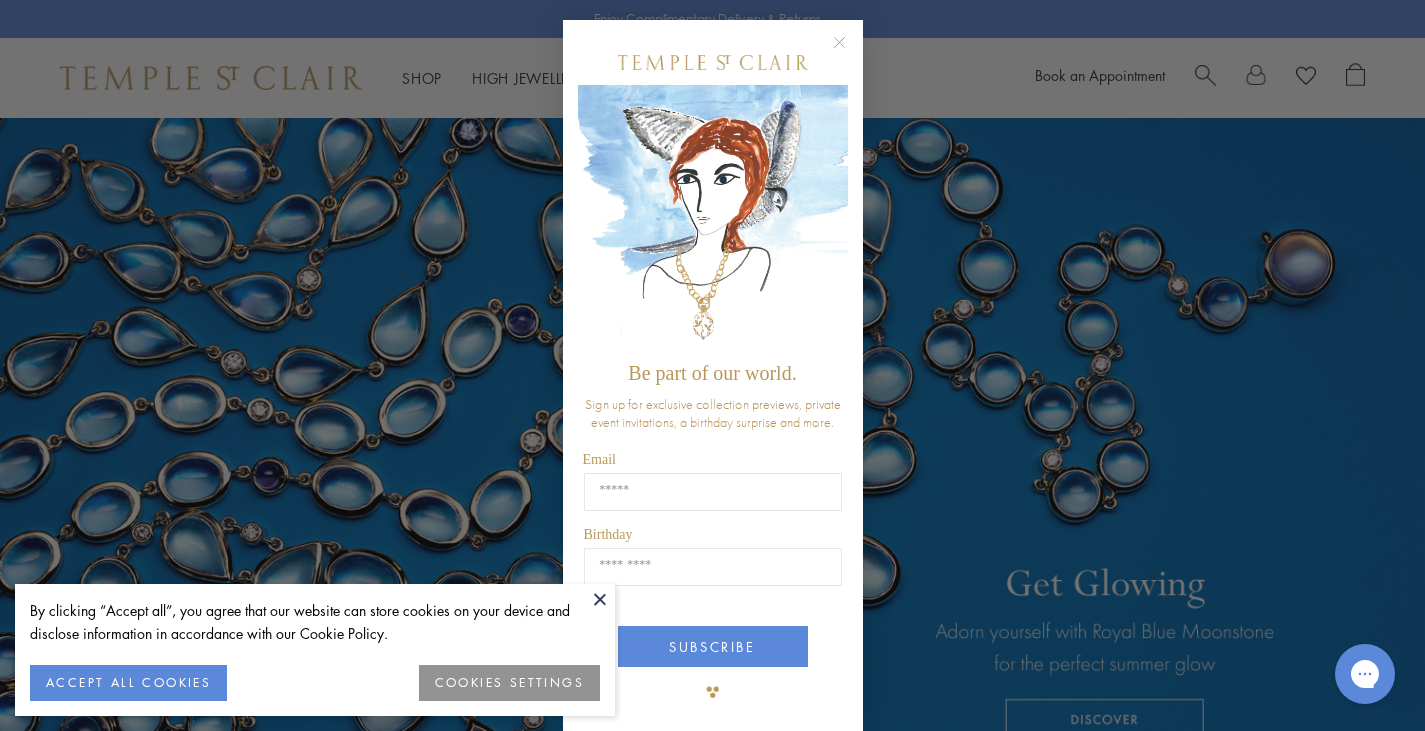 click 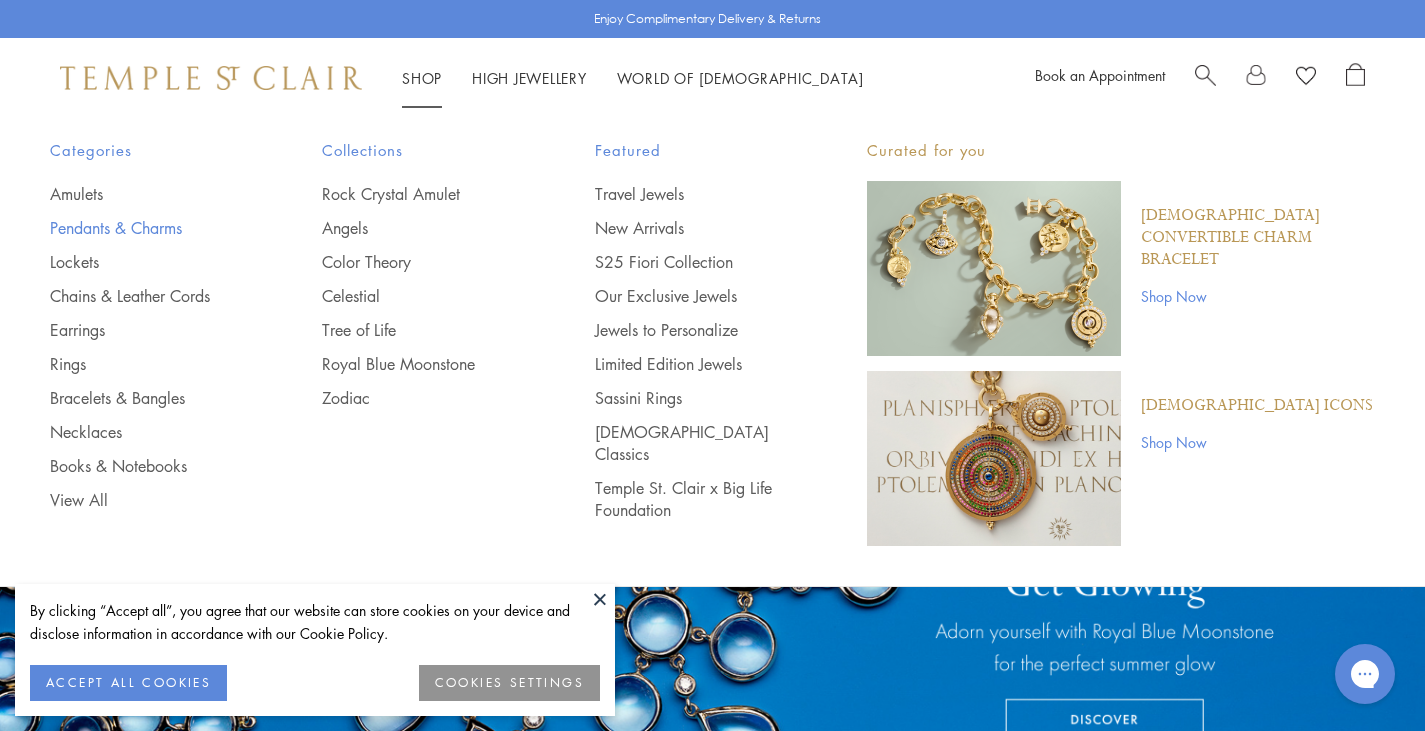 click on "Pendants & Charms" at bounding box center [146, 228] 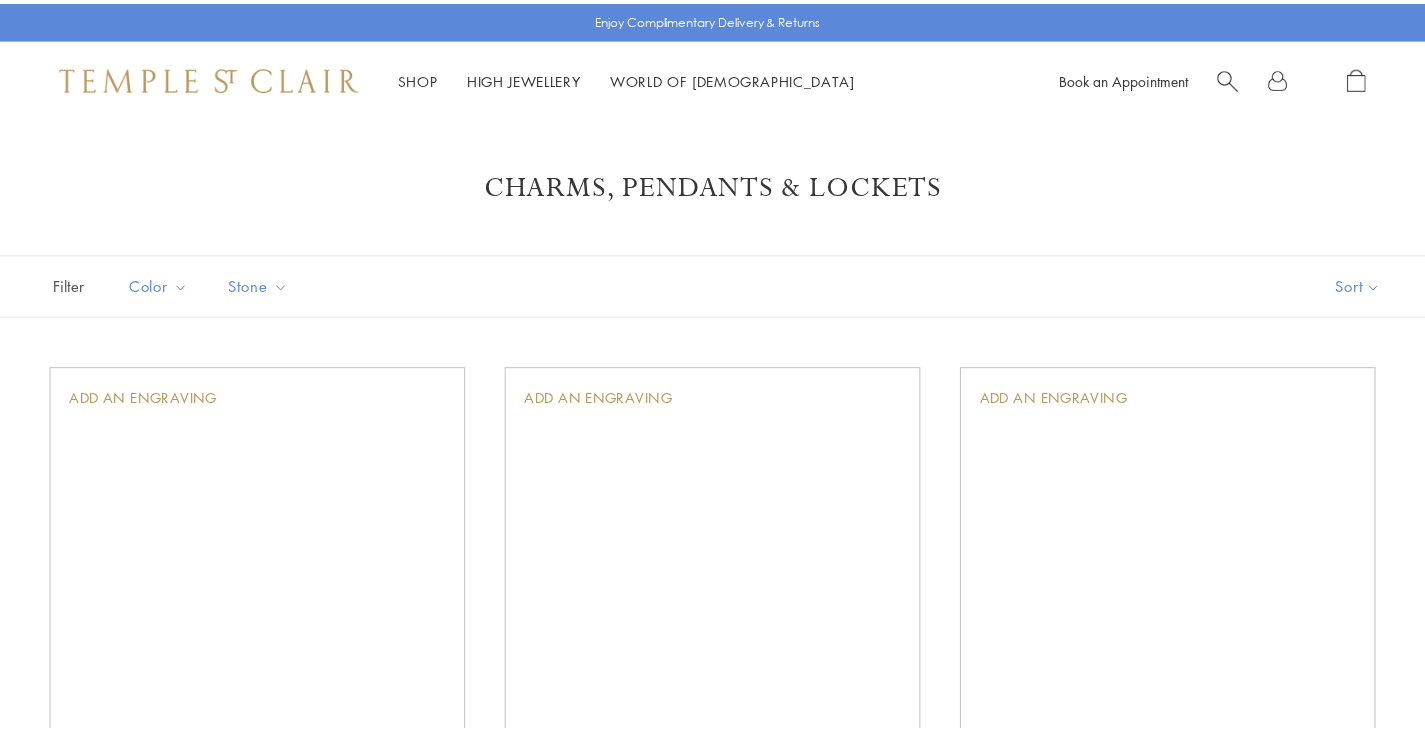 scroll, scrollTop: 0, scrollLeft: 0, axis: both 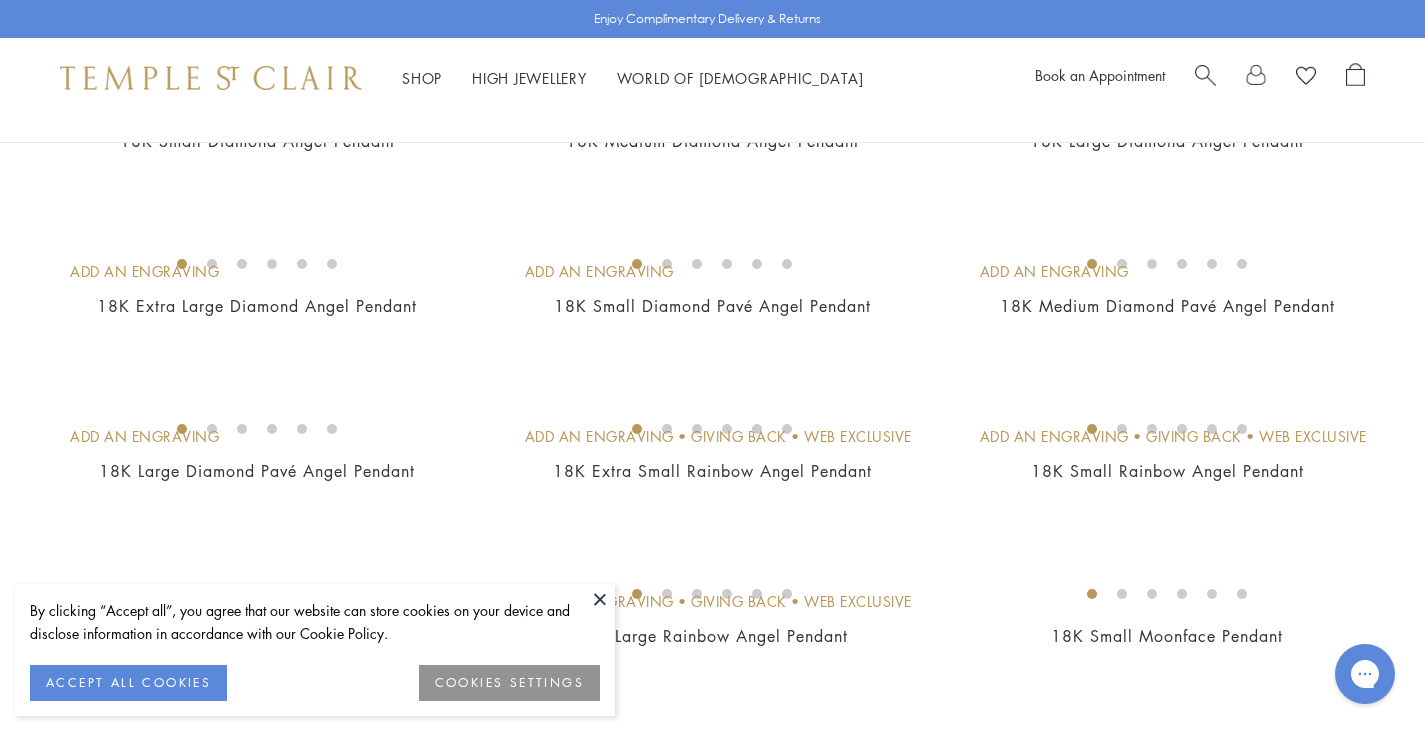 click at bounding box center [600, 599] 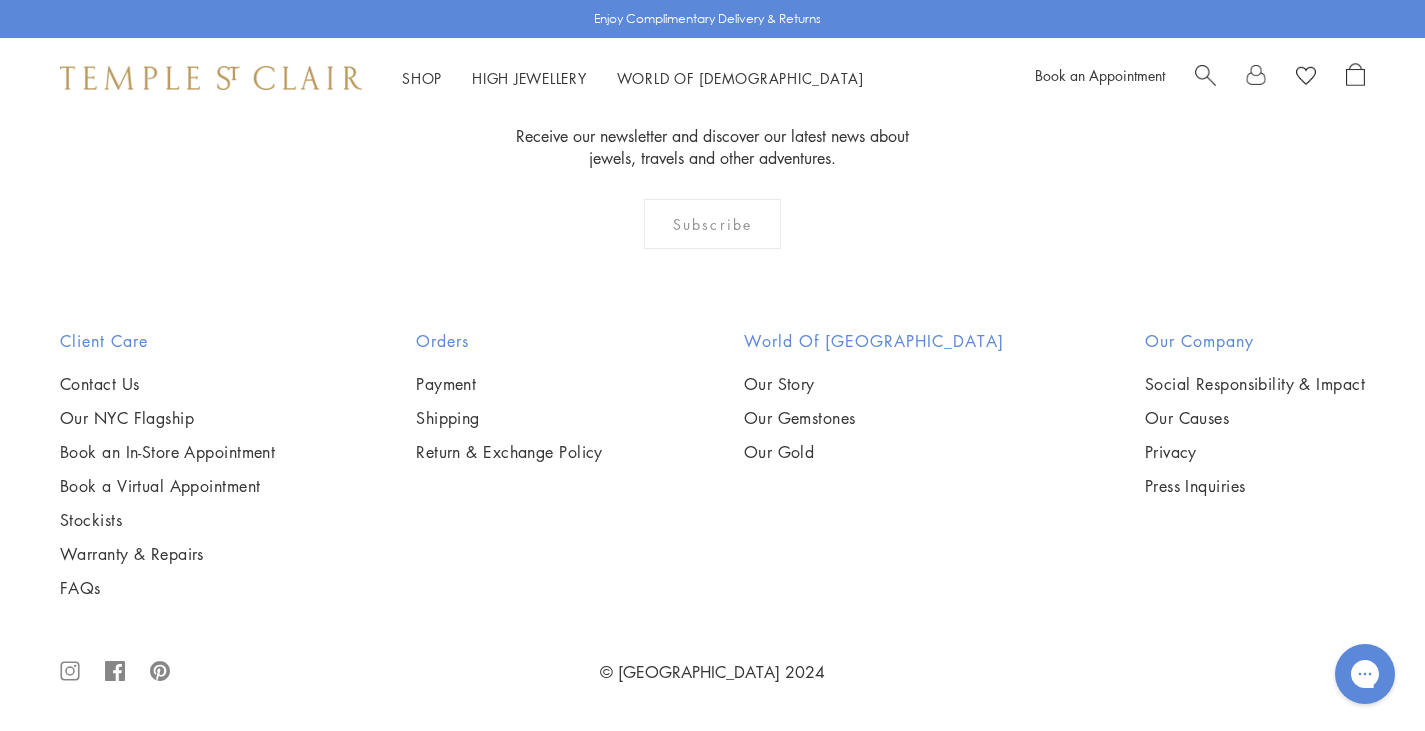 scroll, scrollTop: 12381, scrollLeft: 0, axis: vertical 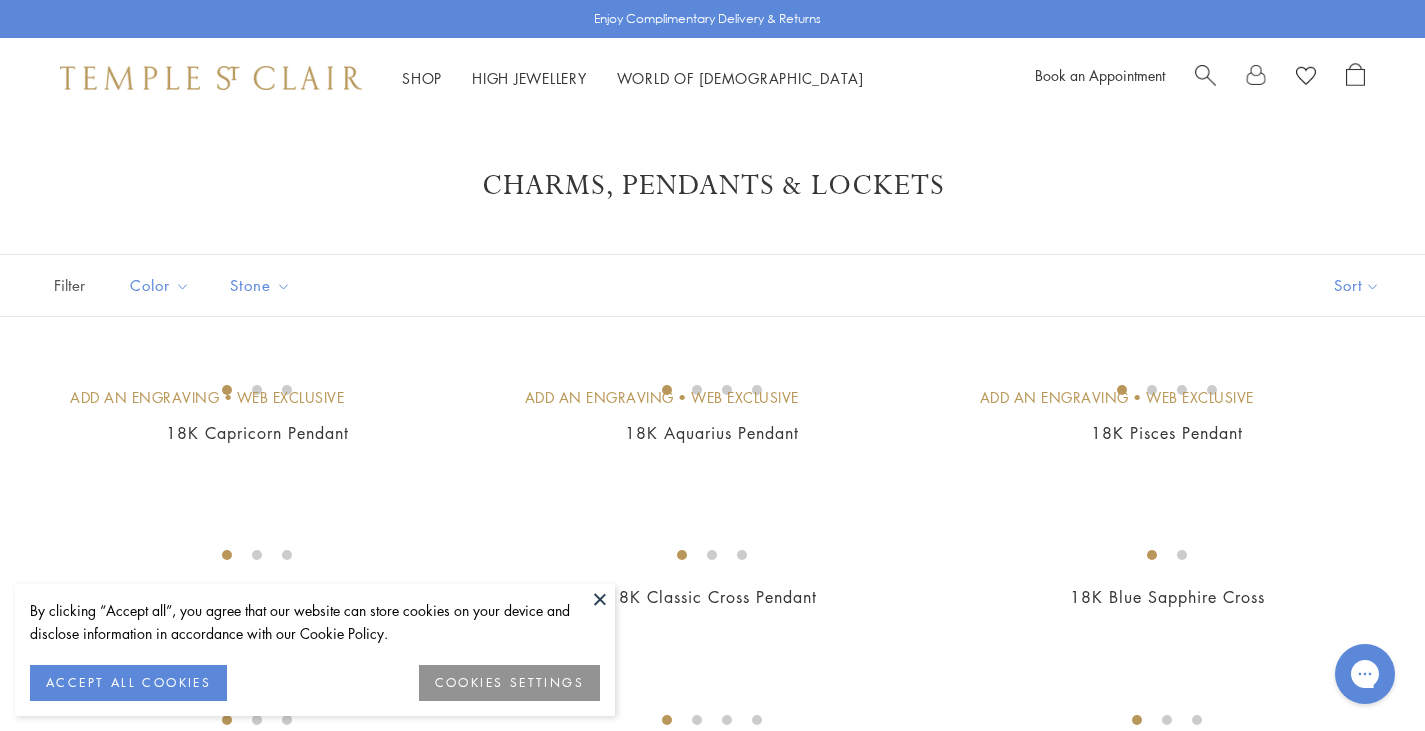 click at bounding box center (600, 599) 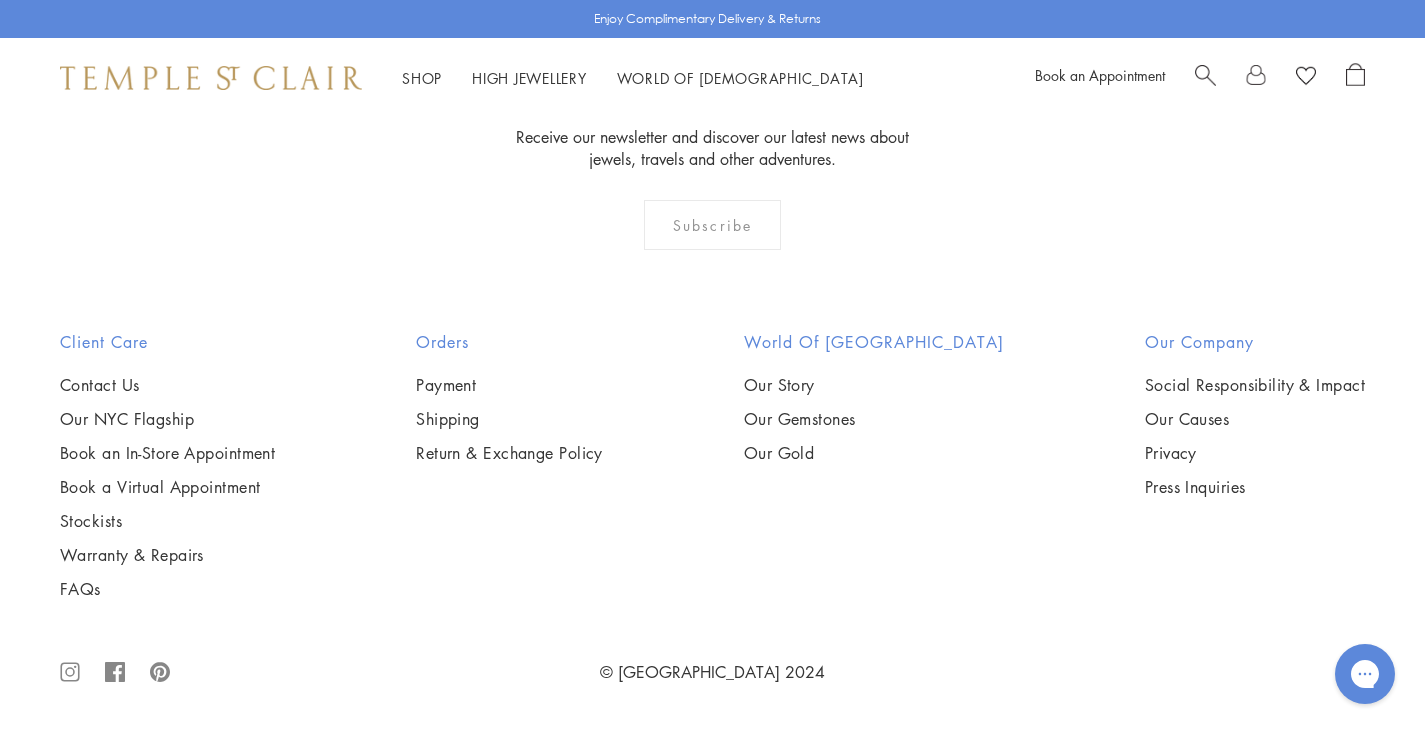 scroll, scrollTop: 10467, scrollLeft: 0, axis: vertical 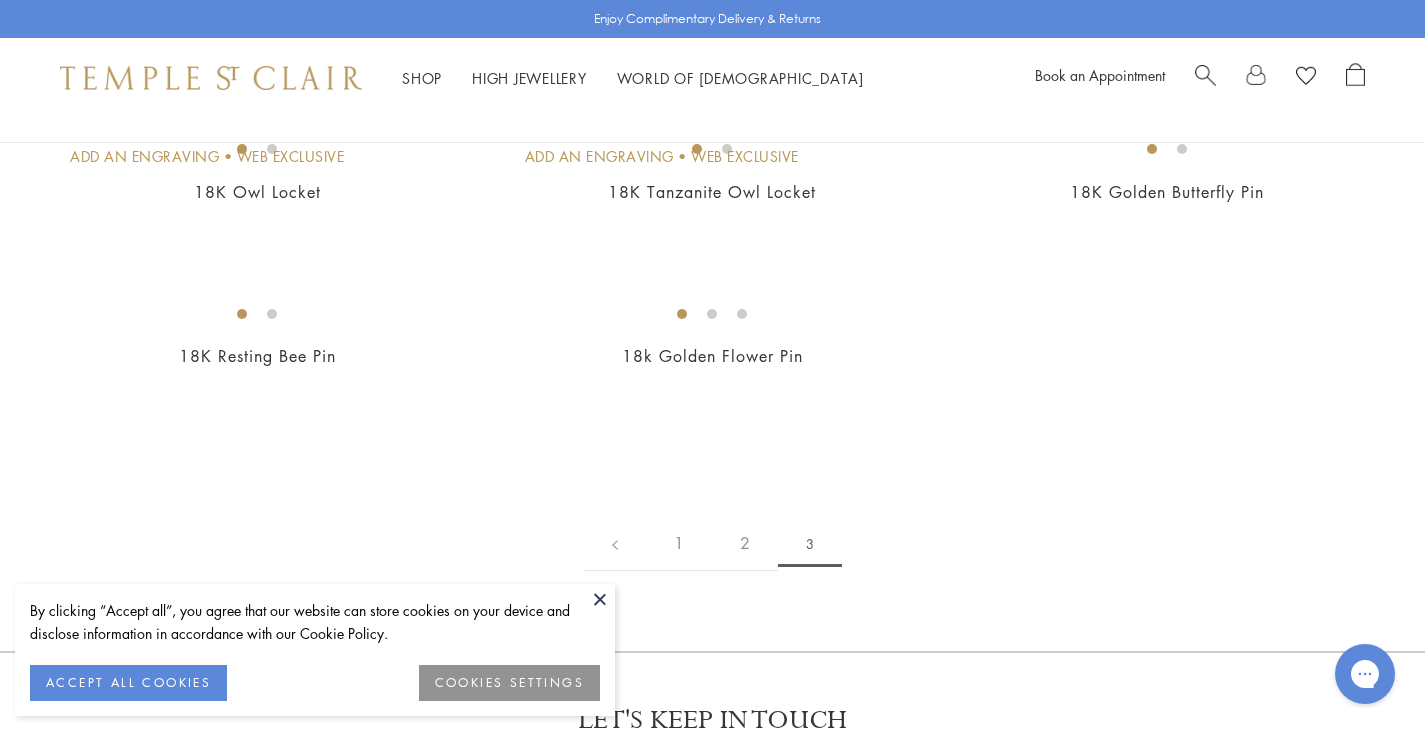click at bounding box center (600, 599) 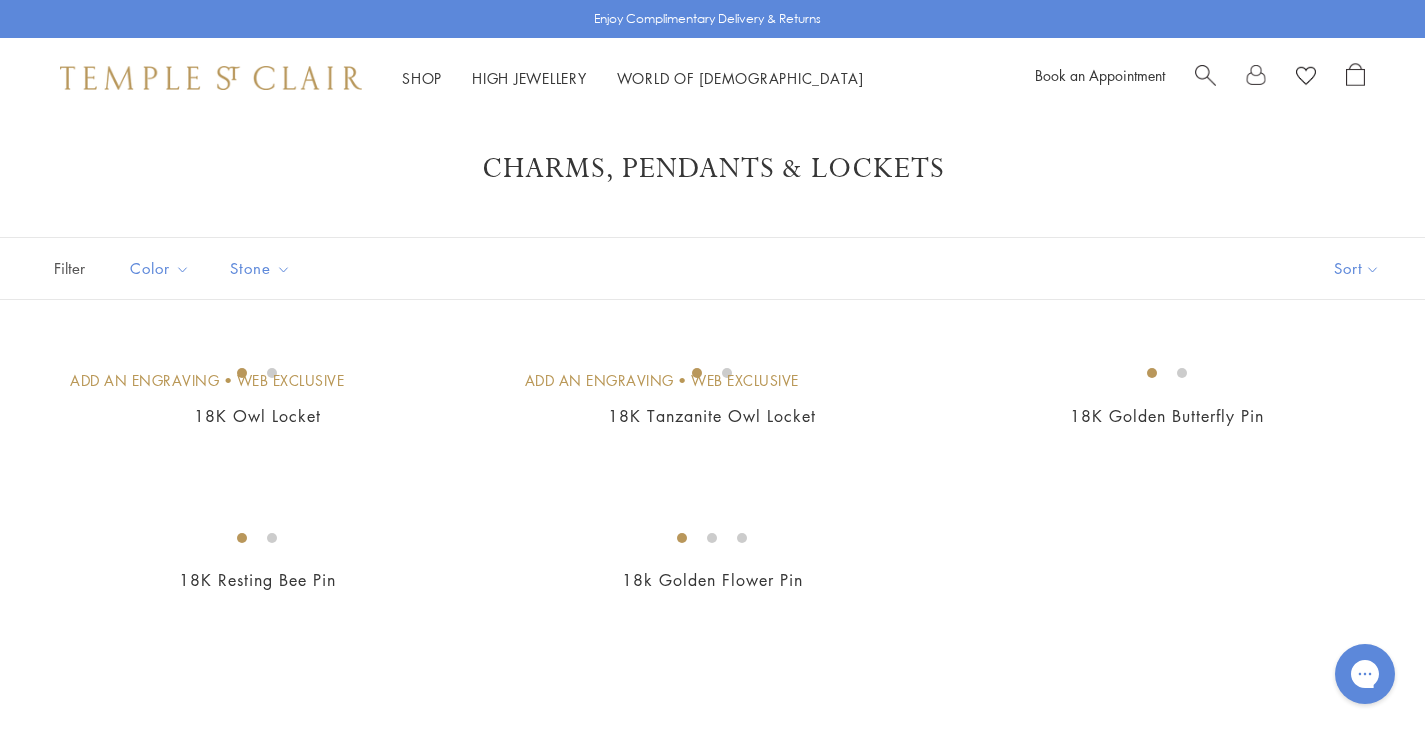 scroll, scrollTop: 0, scrollLeft: 0, axis: both 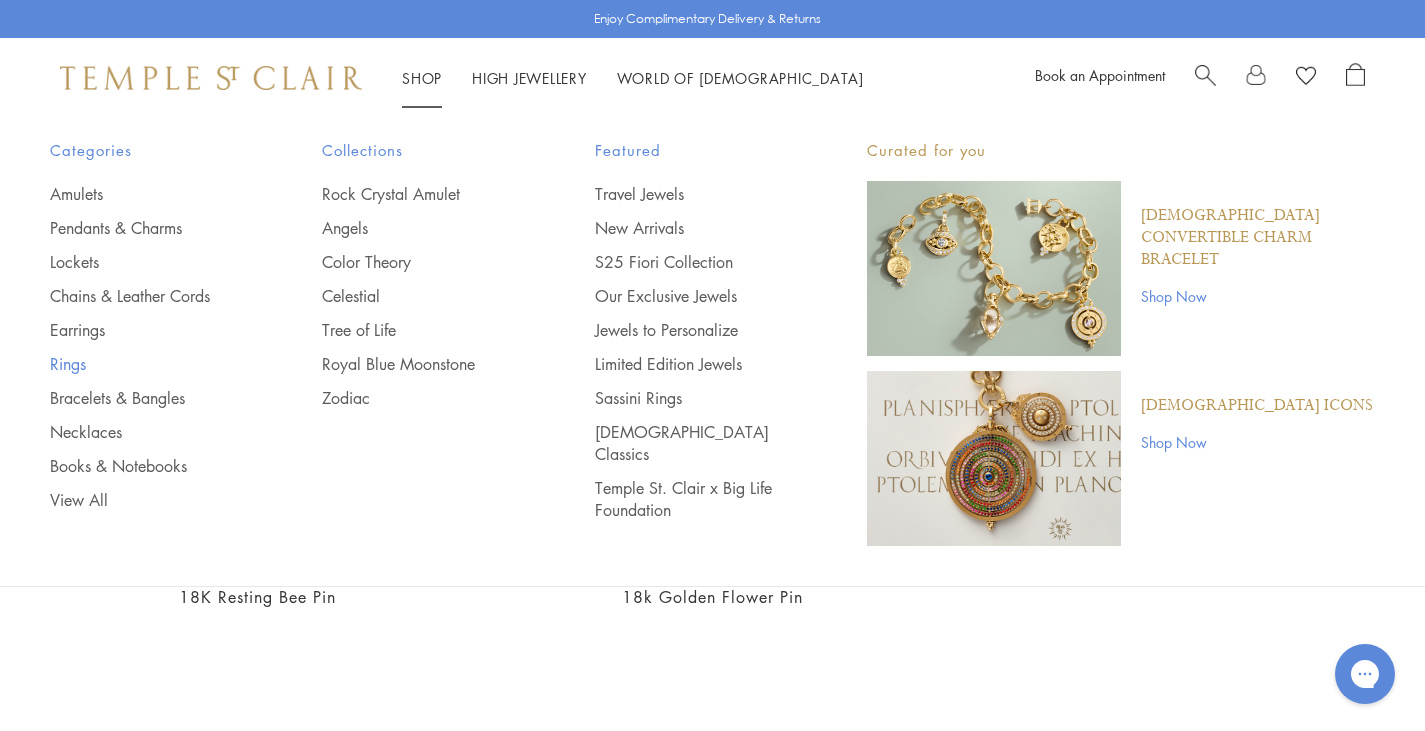 click on "Rings" at bounding box center [146, 364] 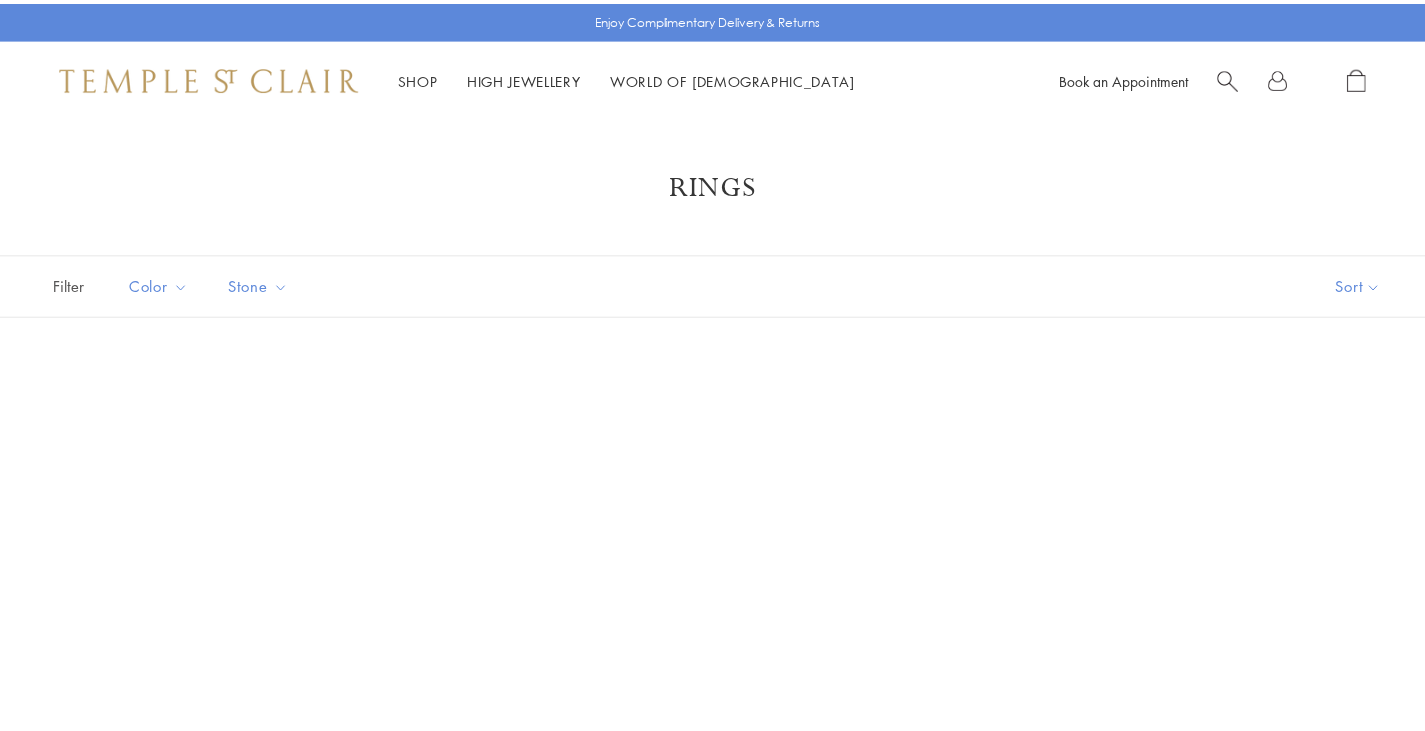 scroll, scrollTop: 0, scrollLeft: 0, axis: both 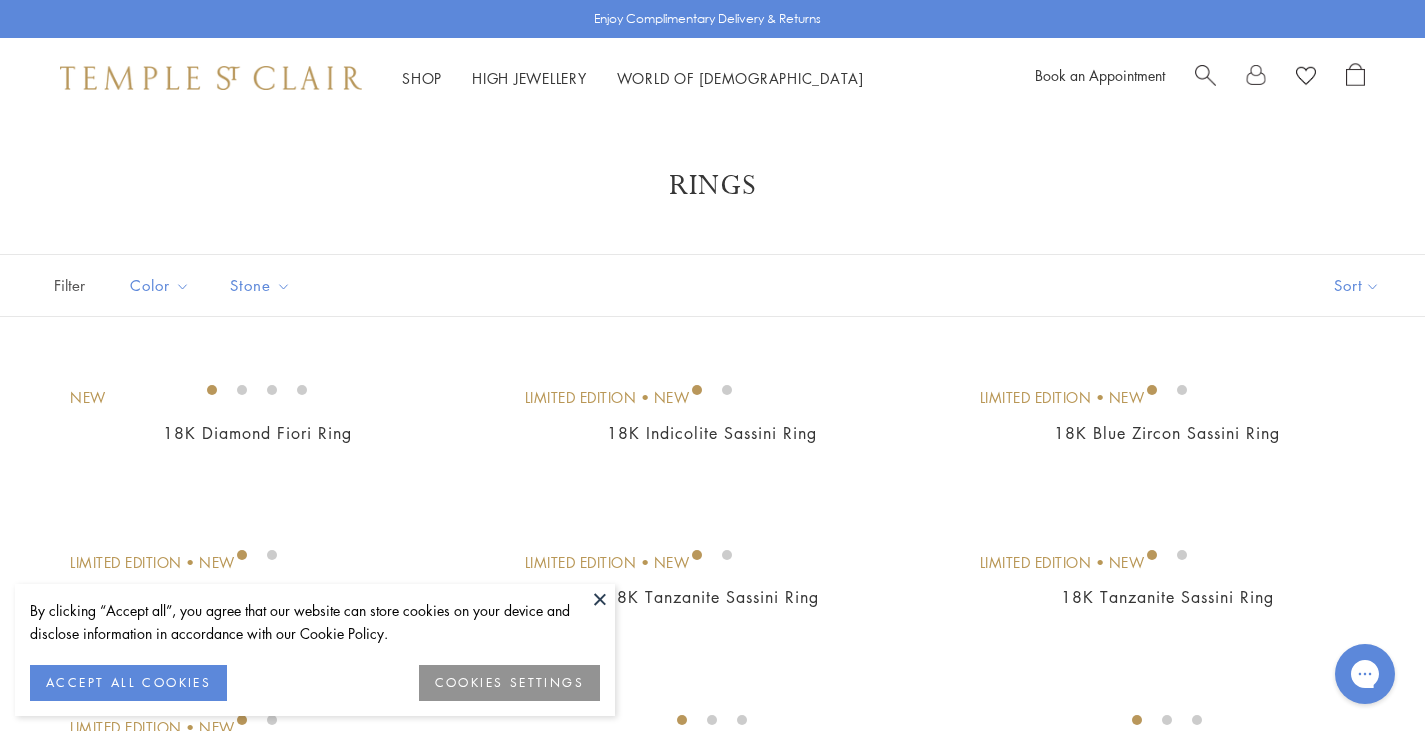 click at bounding box center [600, 599] 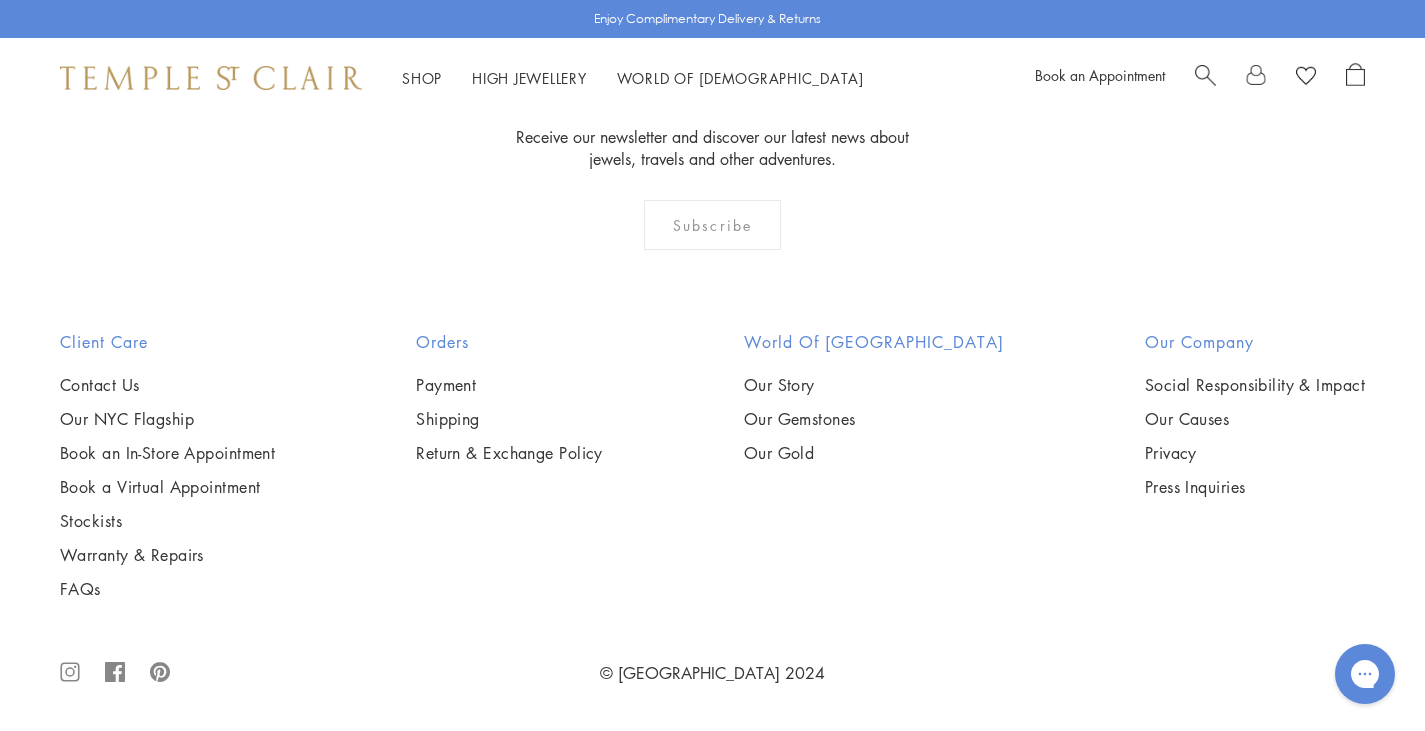 scroll, scrollTop: 8560, scrollLeft: 0, axis: vertical 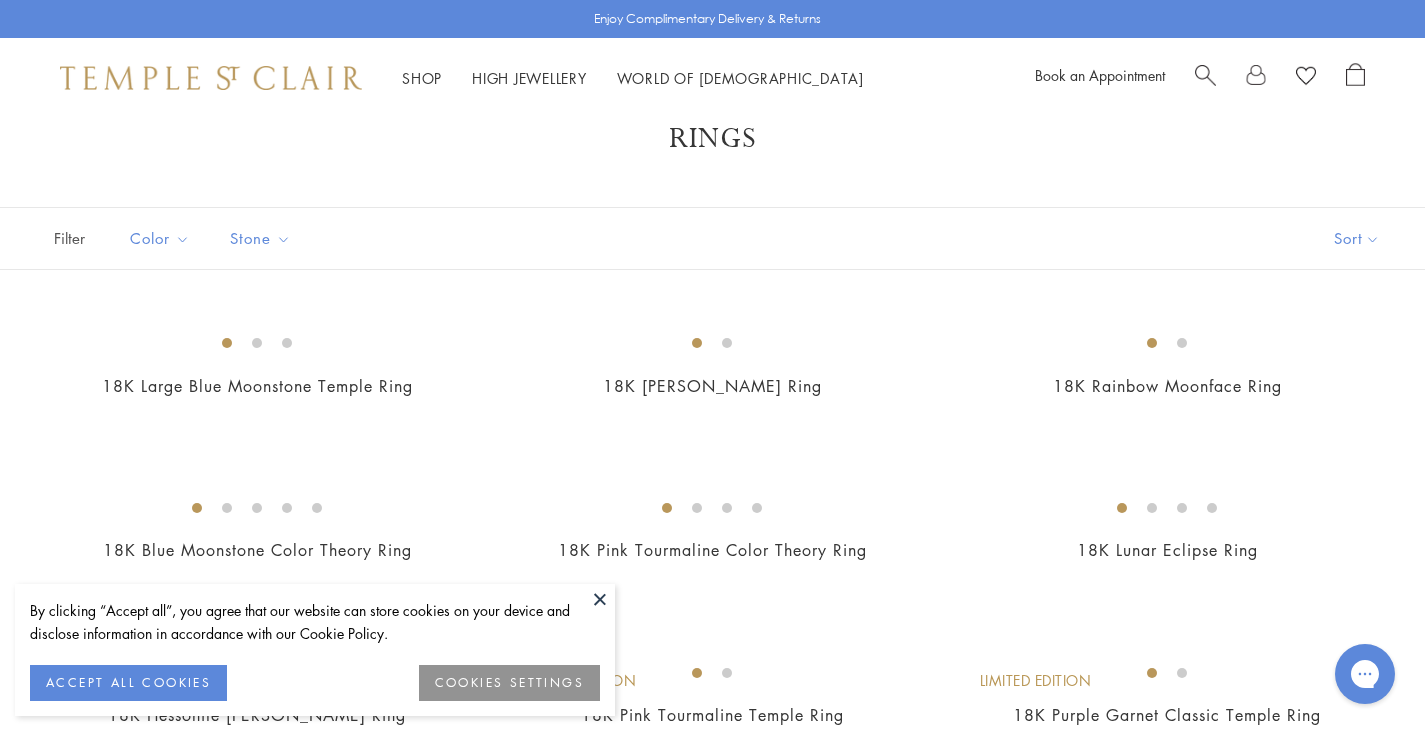 click at bounding box center [600, 599] 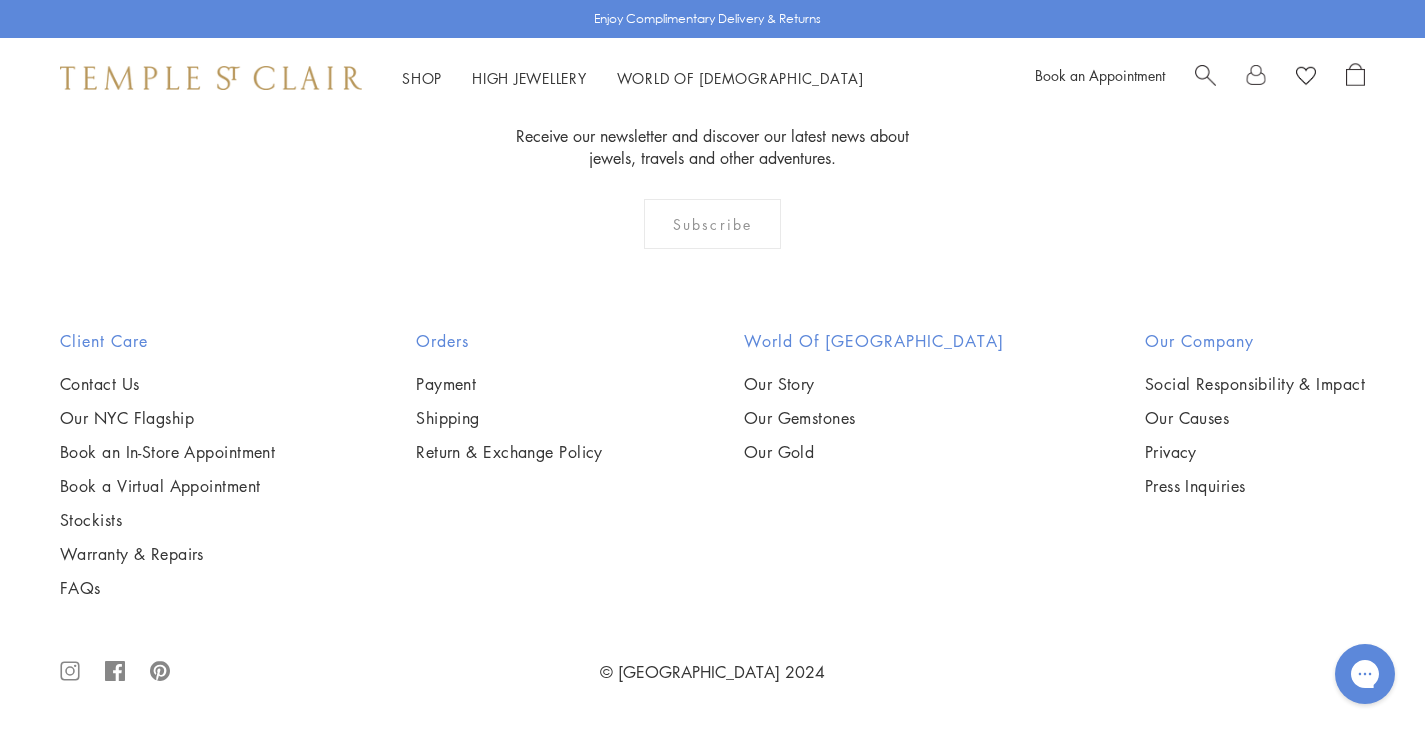 scroll, scrollTop: 4608, scrollLeft: 0, axis: vertical 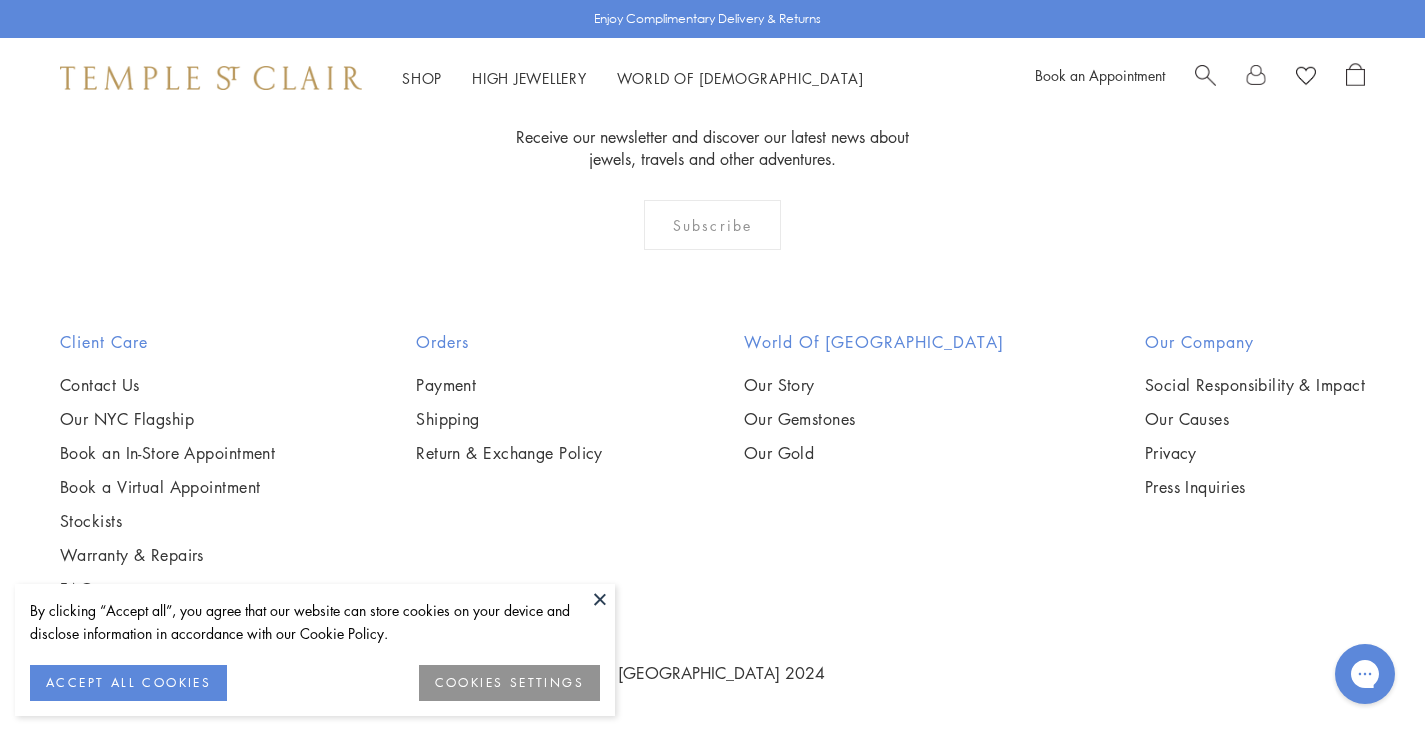 click on "2" at bounding box center (714, -99) 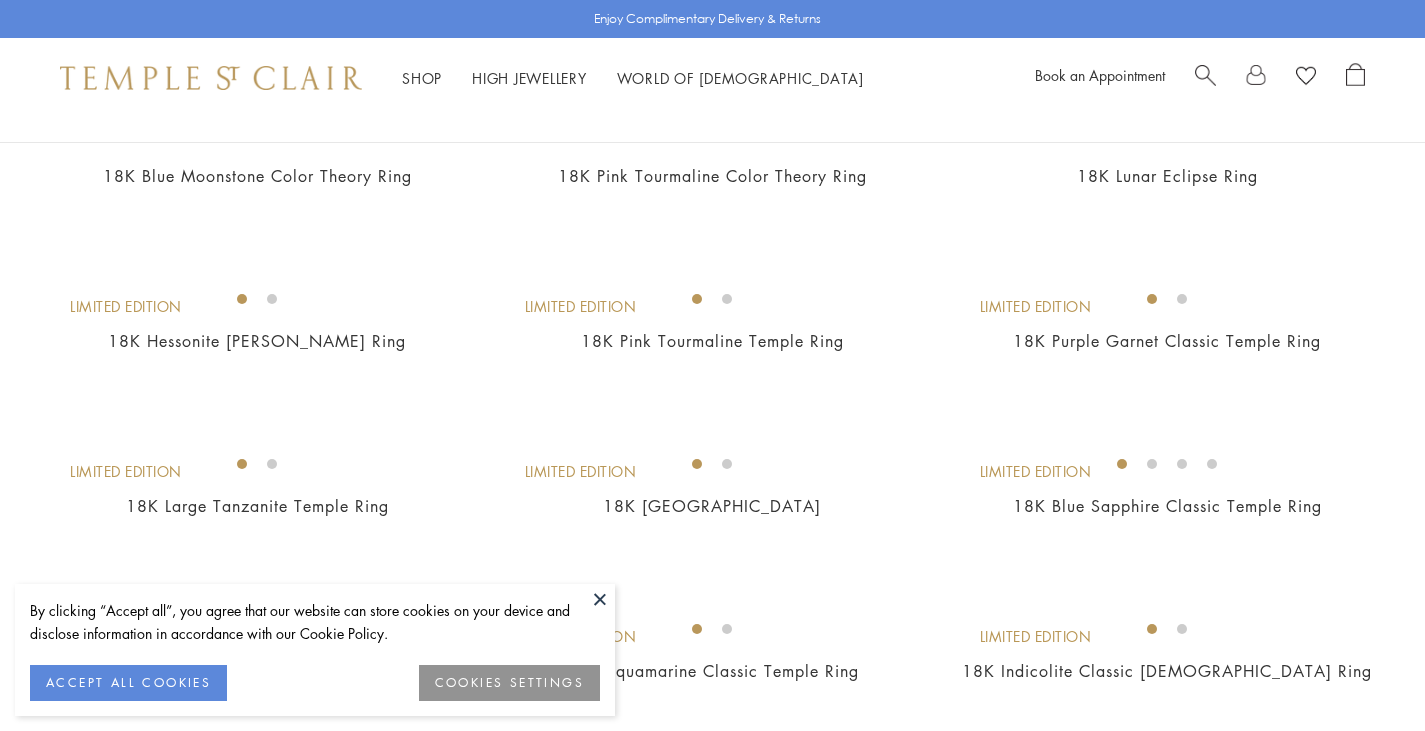 scroll, scrollTop: 0, scrollLeft: 0, axis: both 